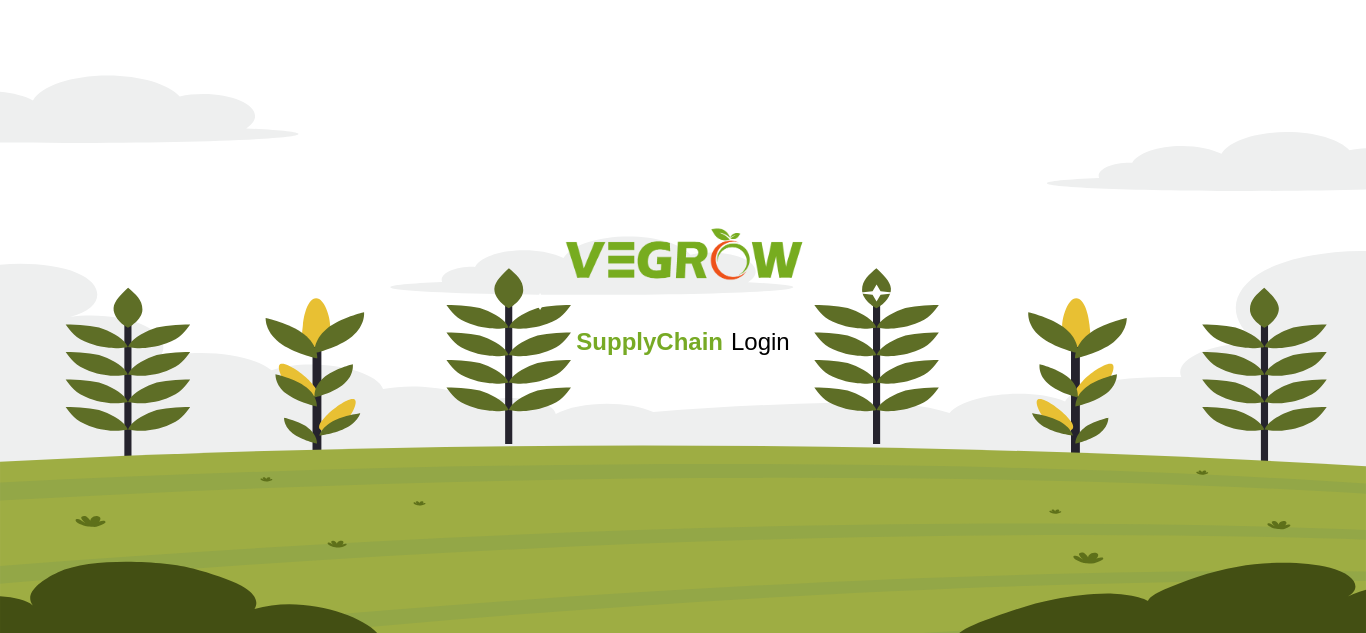 scroll, scrollTop: 0, scrollLeft: 0, axis: both 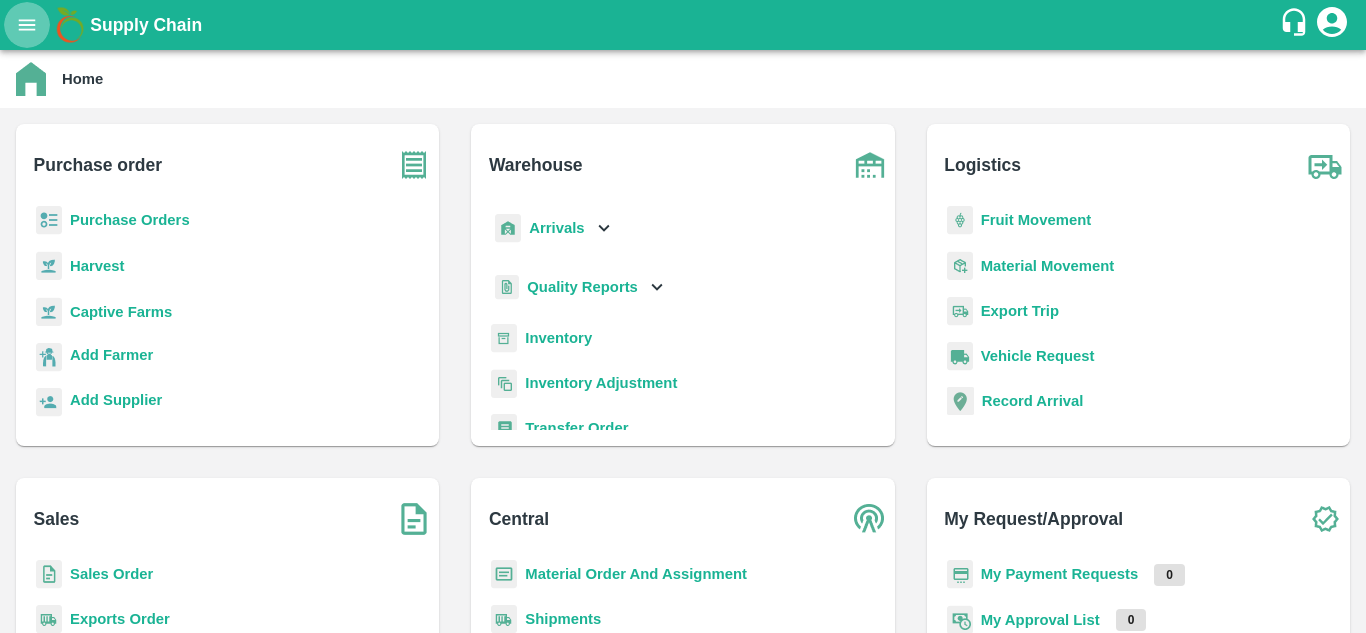 click 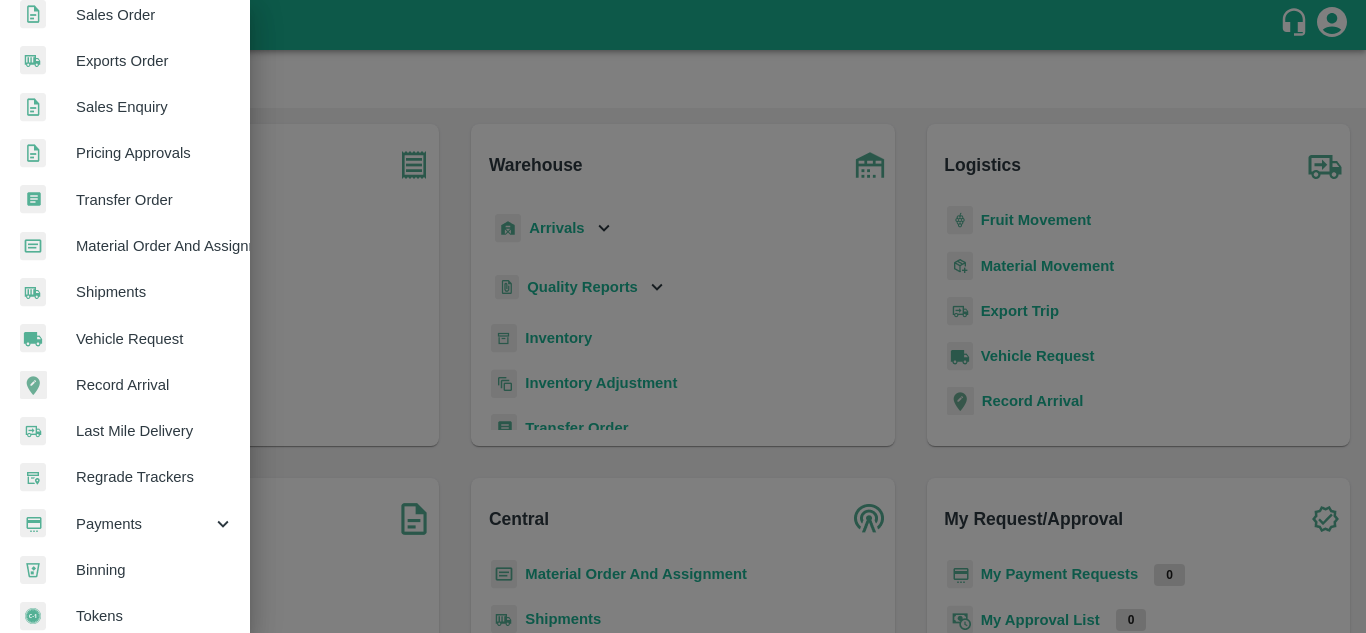 scroll, scrollTop: 506, scrollLeft: 0, axis: vertical 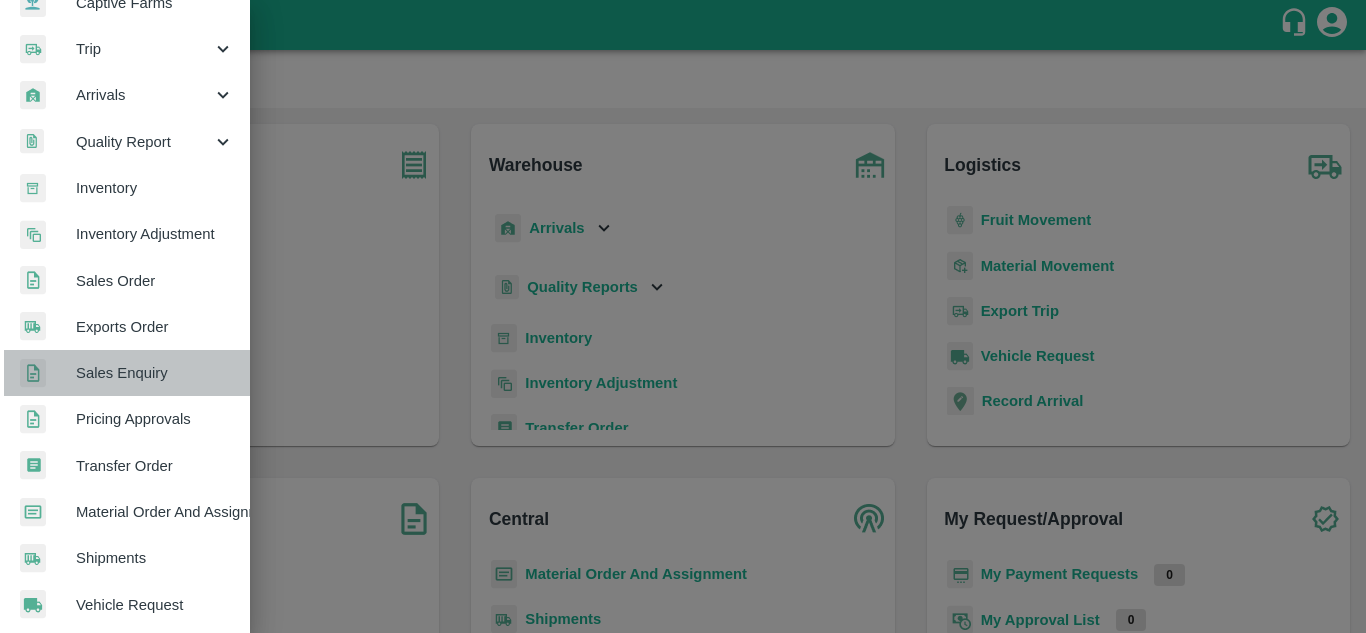 click on "Sales Enquiry" at bounding box center [125, 373] 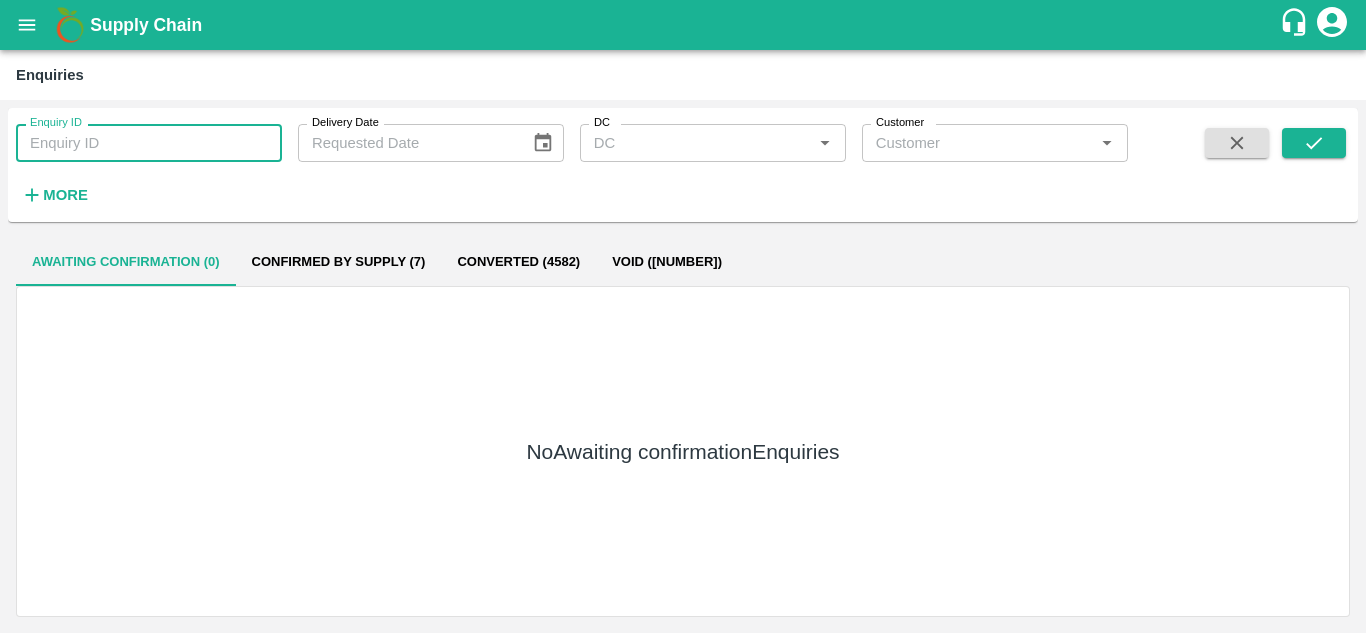 click on "Enquiry ID" at bounding box center [149, 143] 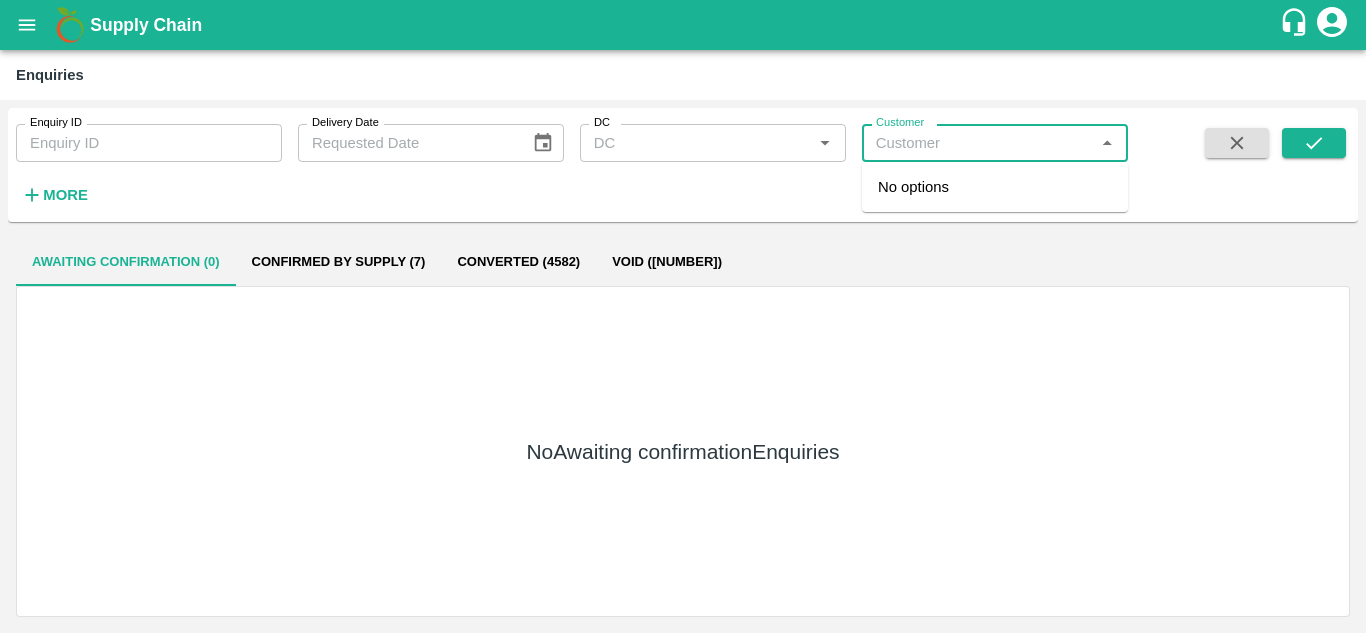 click on "Customer" at bounding box center (978, 143) 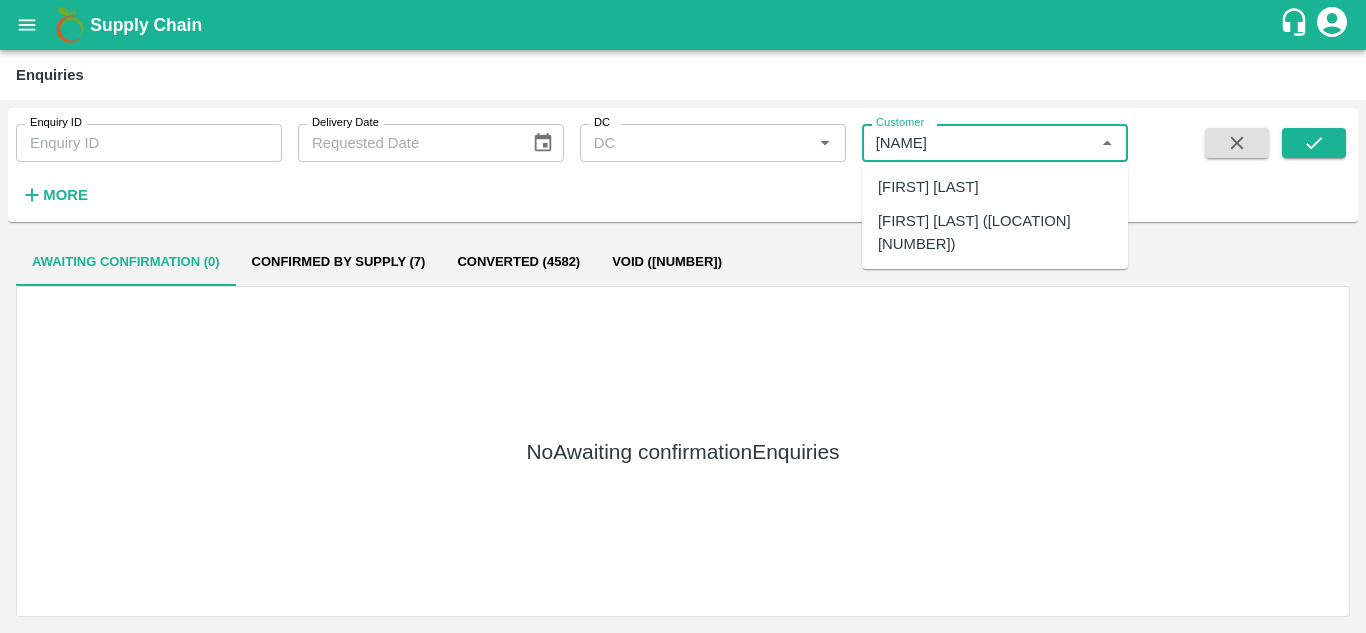 click on "[FIRST] [LAST] ([LOCATION] [NUMBER])" at bounding box center [995, 232] 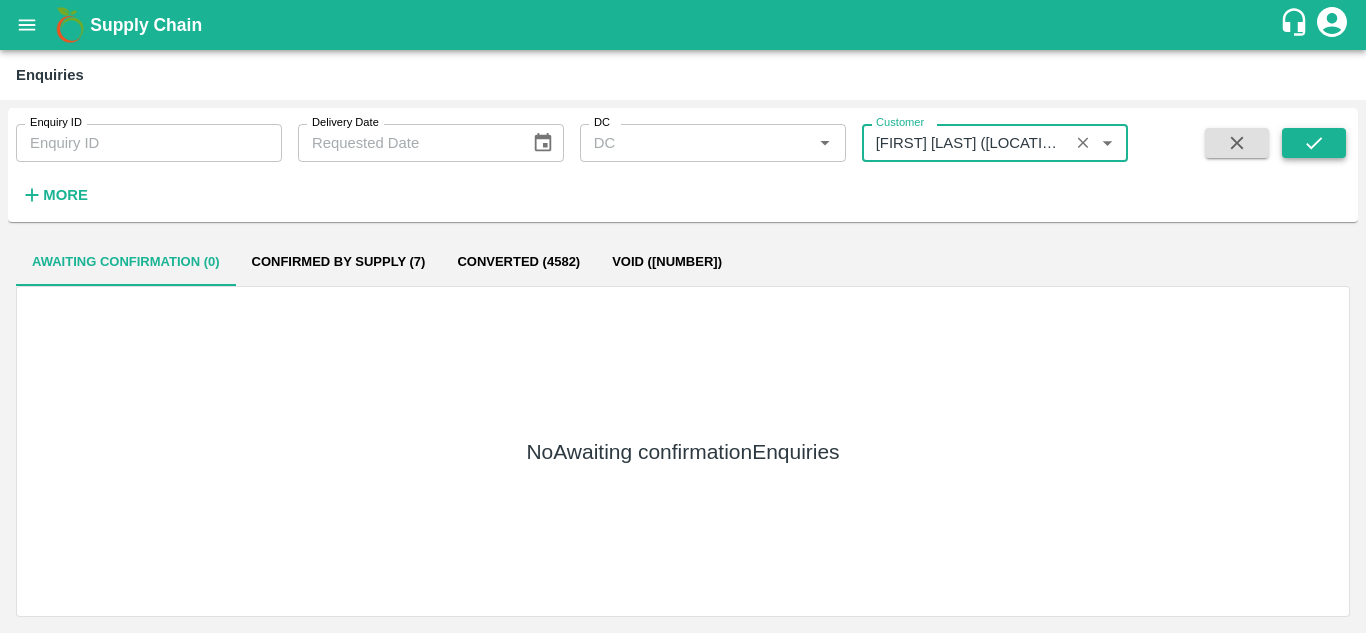 type on "[FIRST] [LAST] ([LOCATION] [NUMBER])" 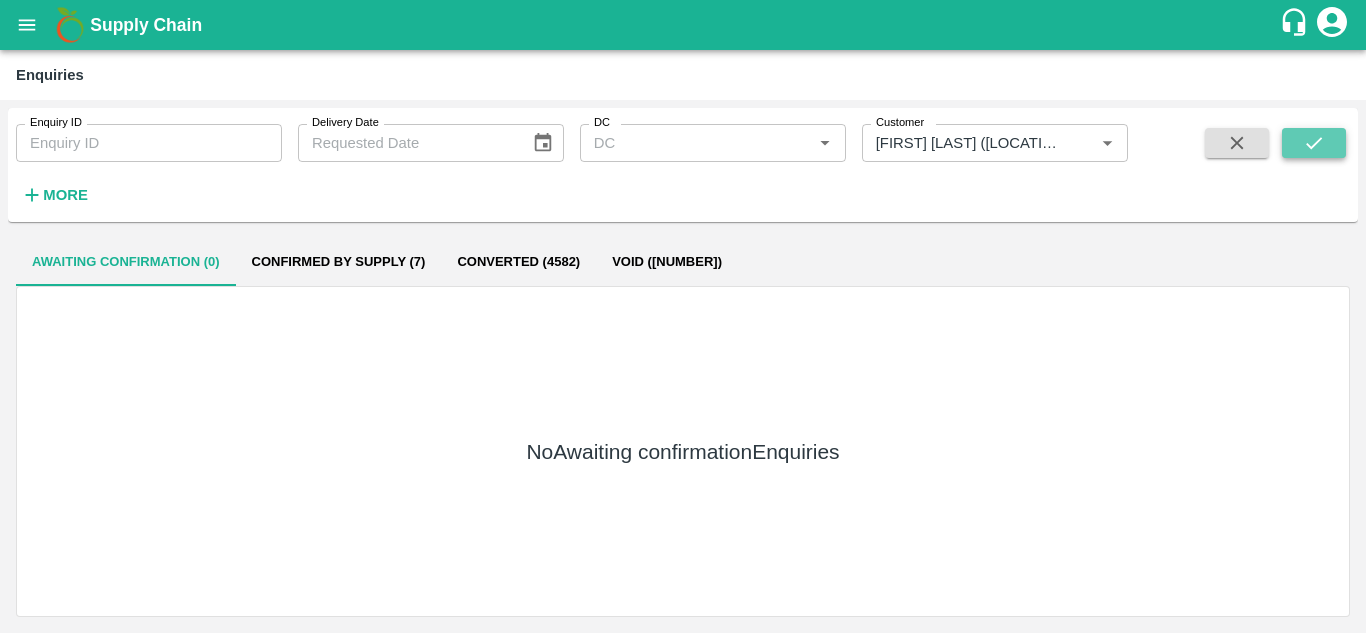 click 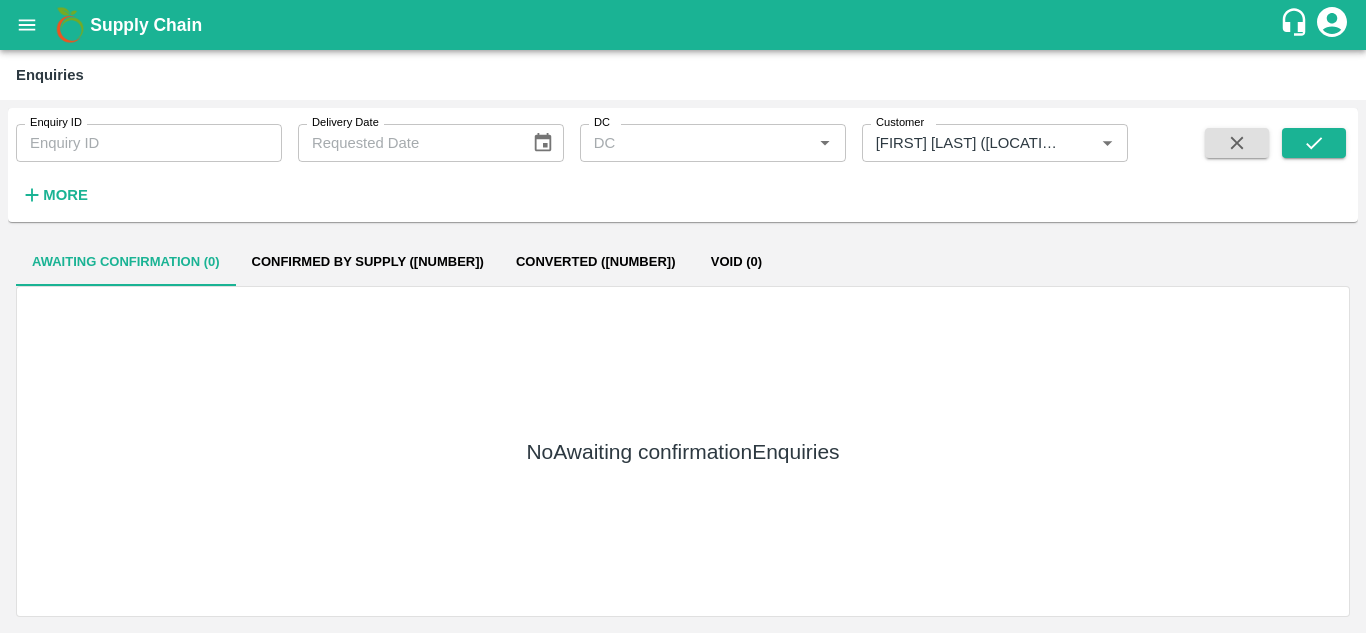 click on "DC" at bounding box center [696, 143] 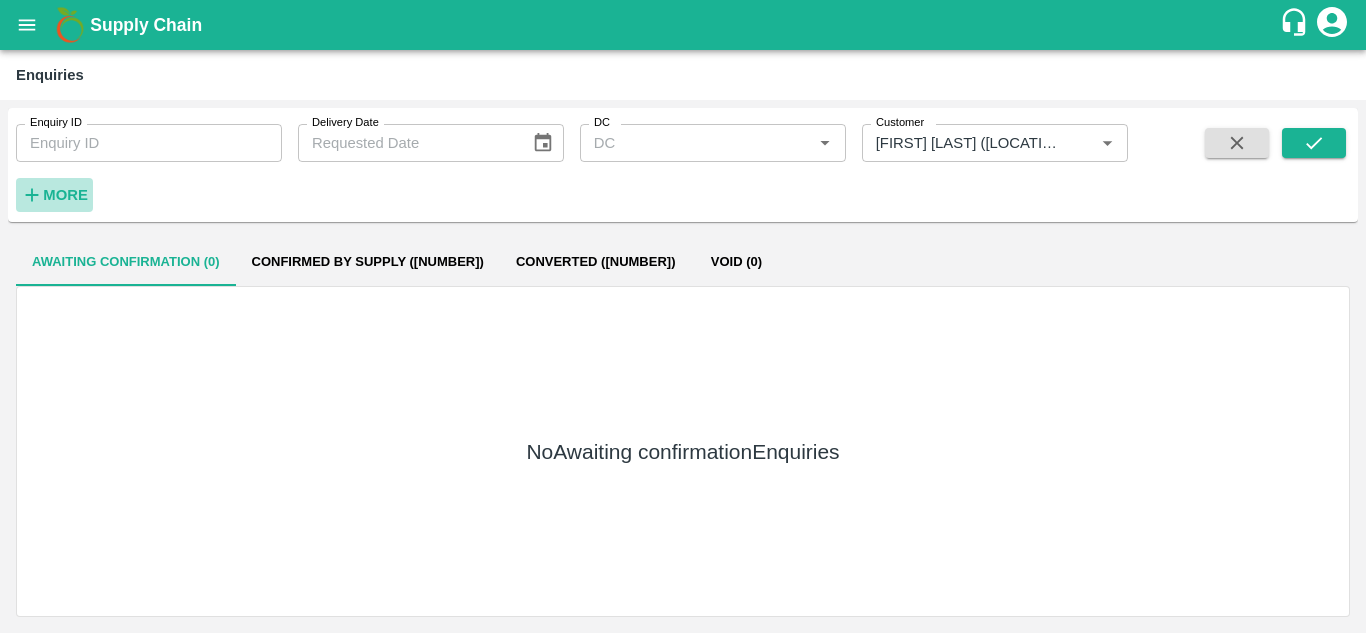 click on "More" at bounding box center (65, 195) 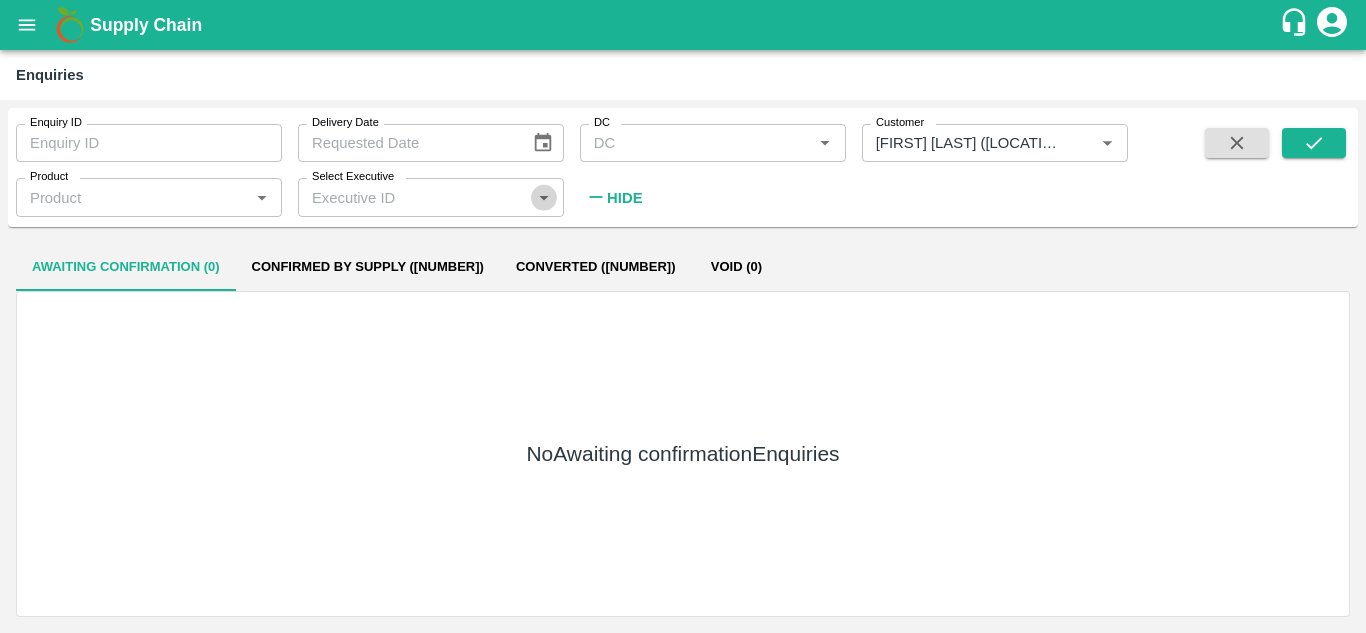 click 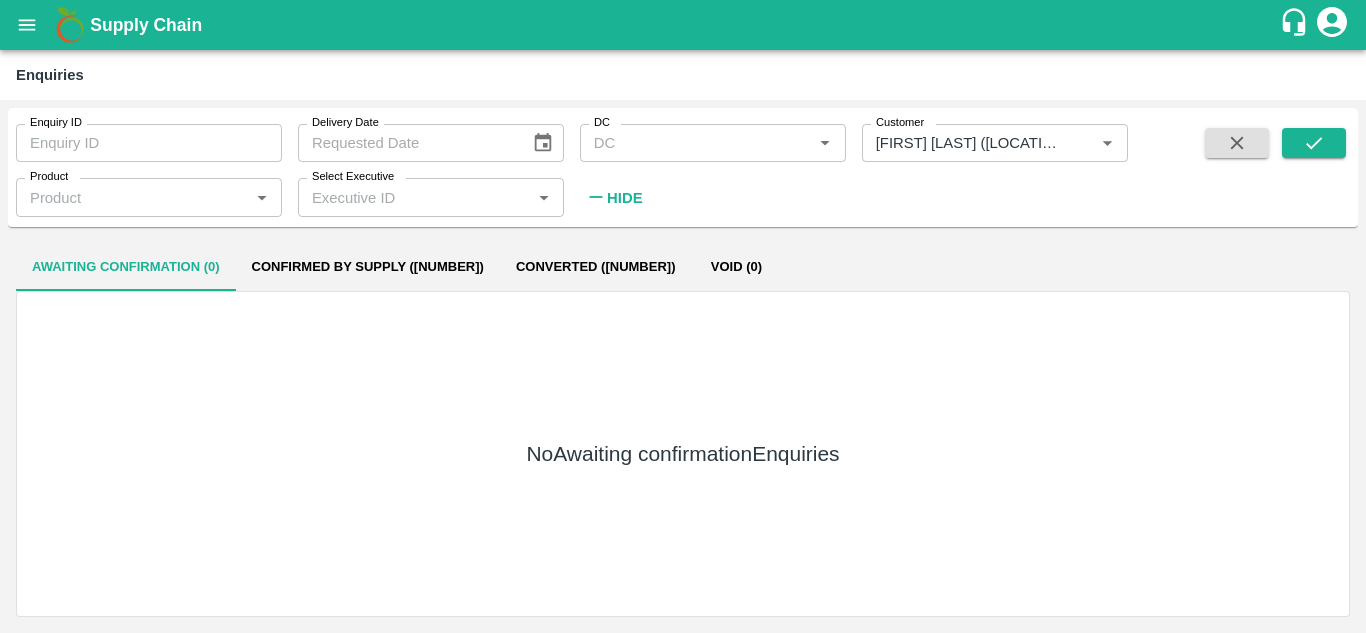 click on "No Awaiting confirmation Enquiries" at bounding box center [683, 454] 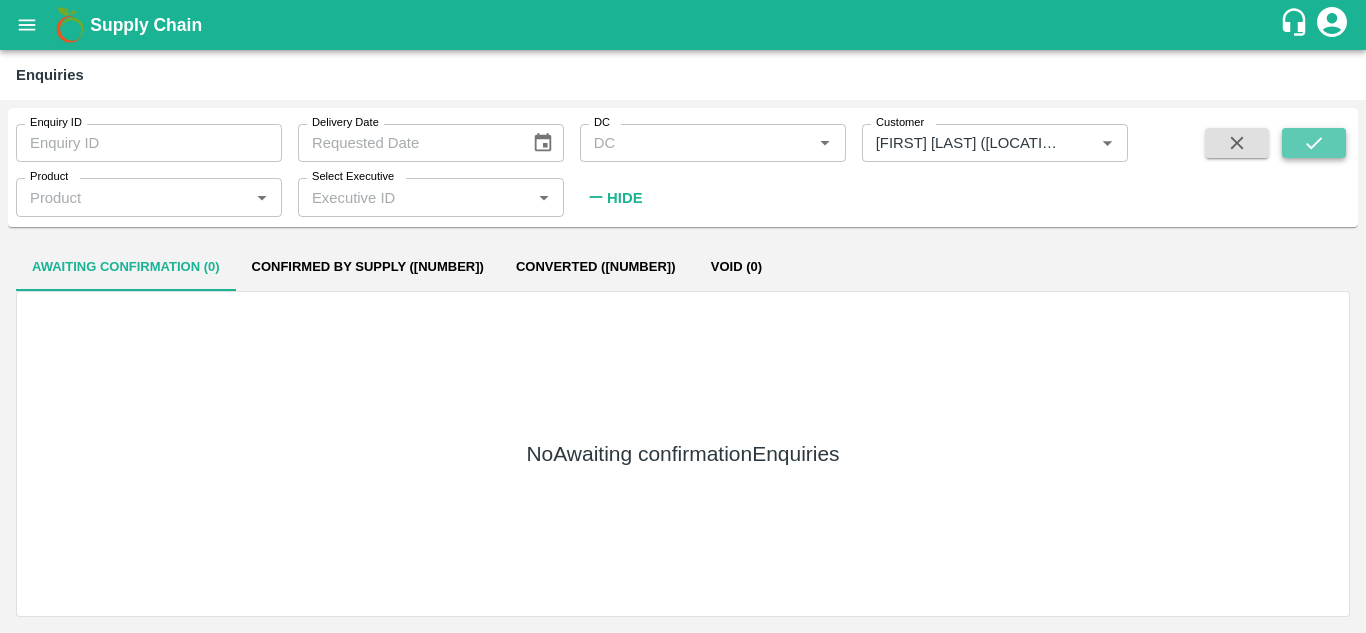 click at bounding box center [1314, 143] 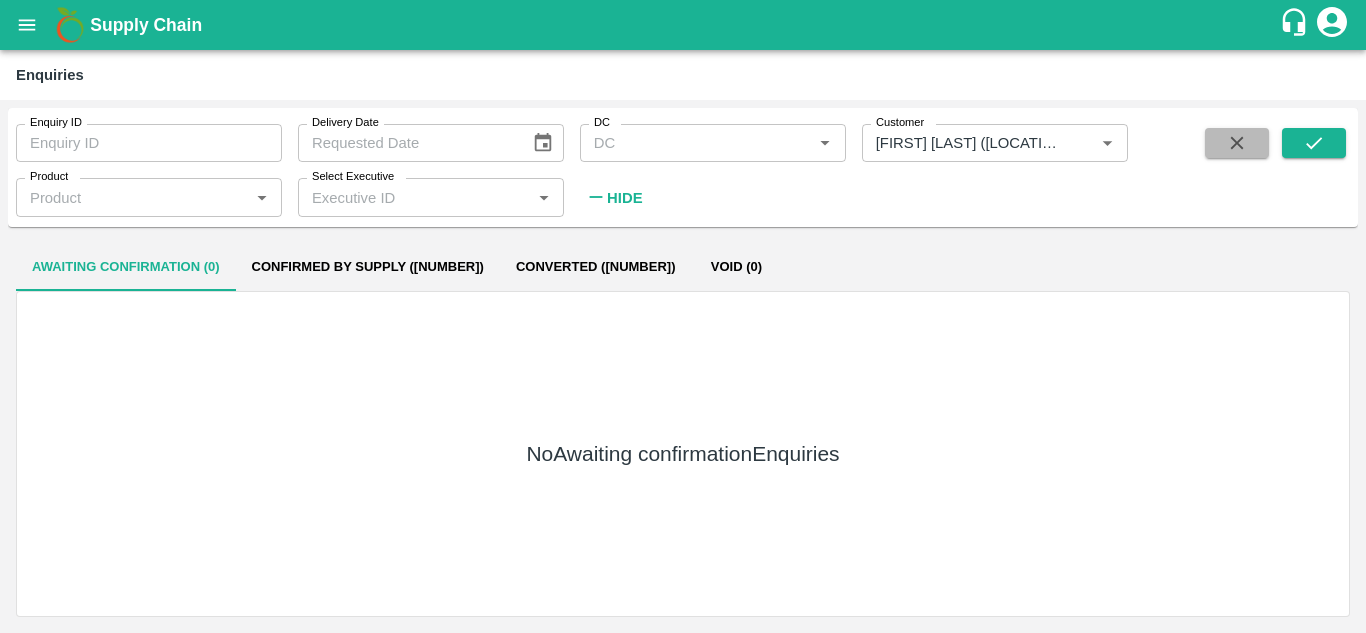 click 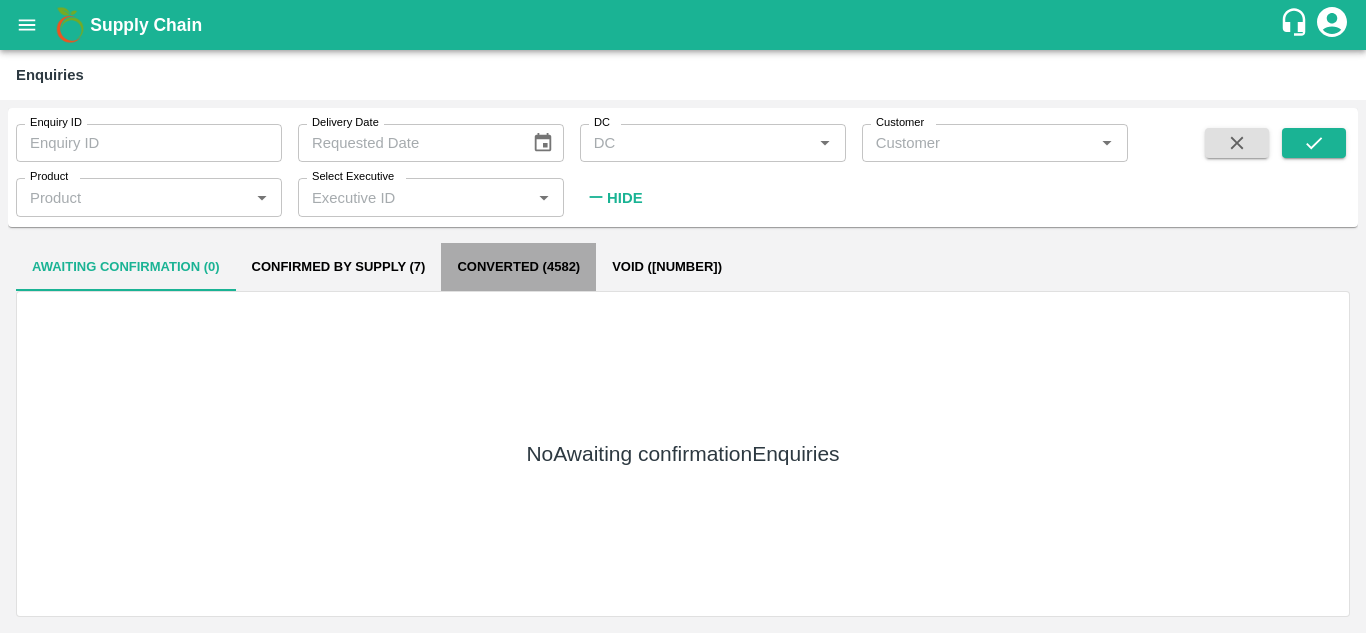 click on "Converted (4582)" at bounding box center [518, 267] 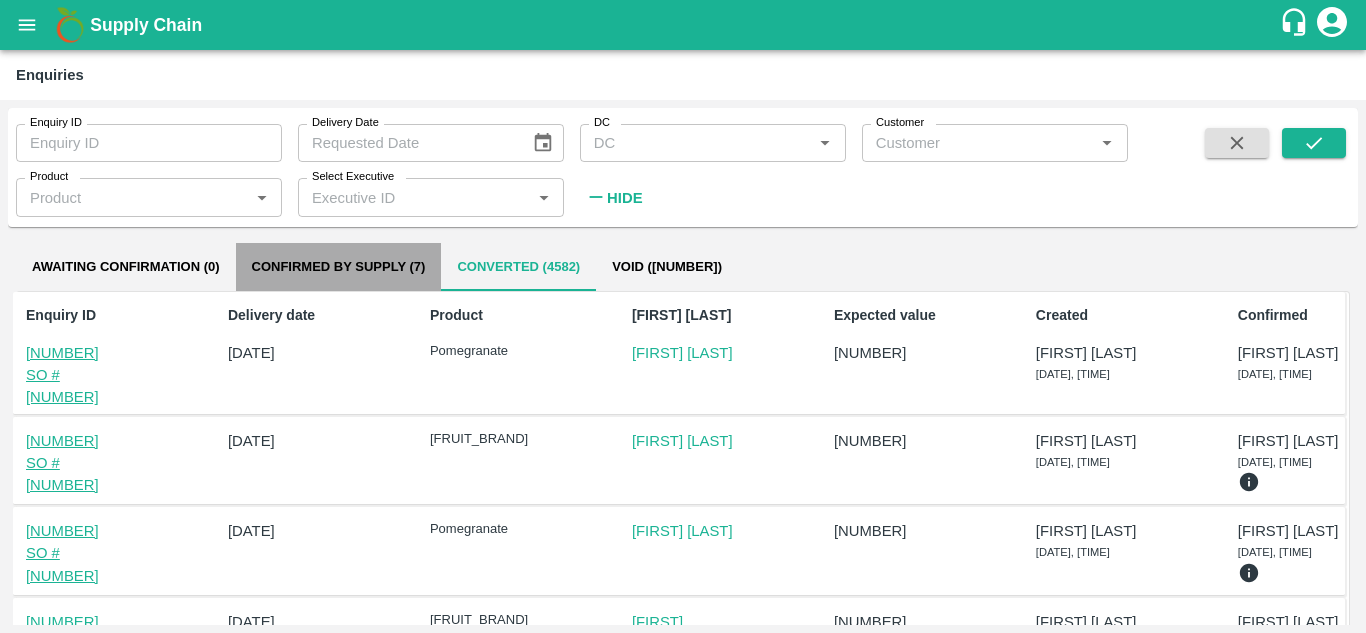 click on "Confirmed by supply (7)" at bounding box center [339, 267] 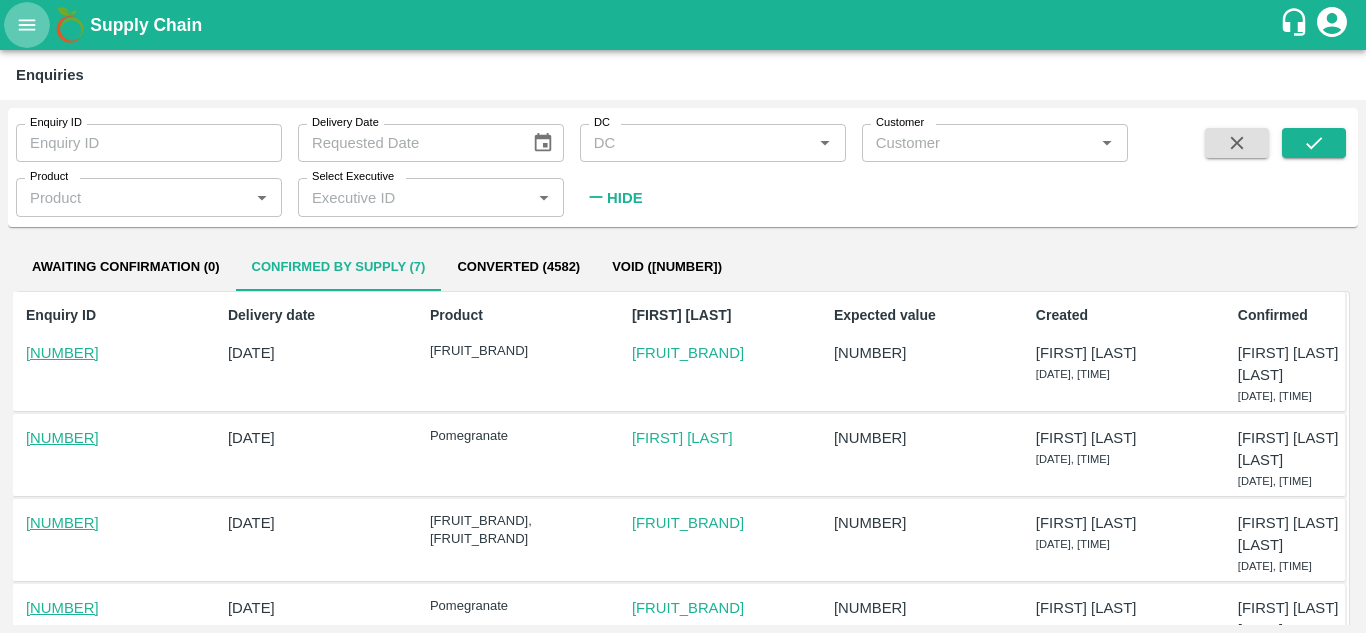 click 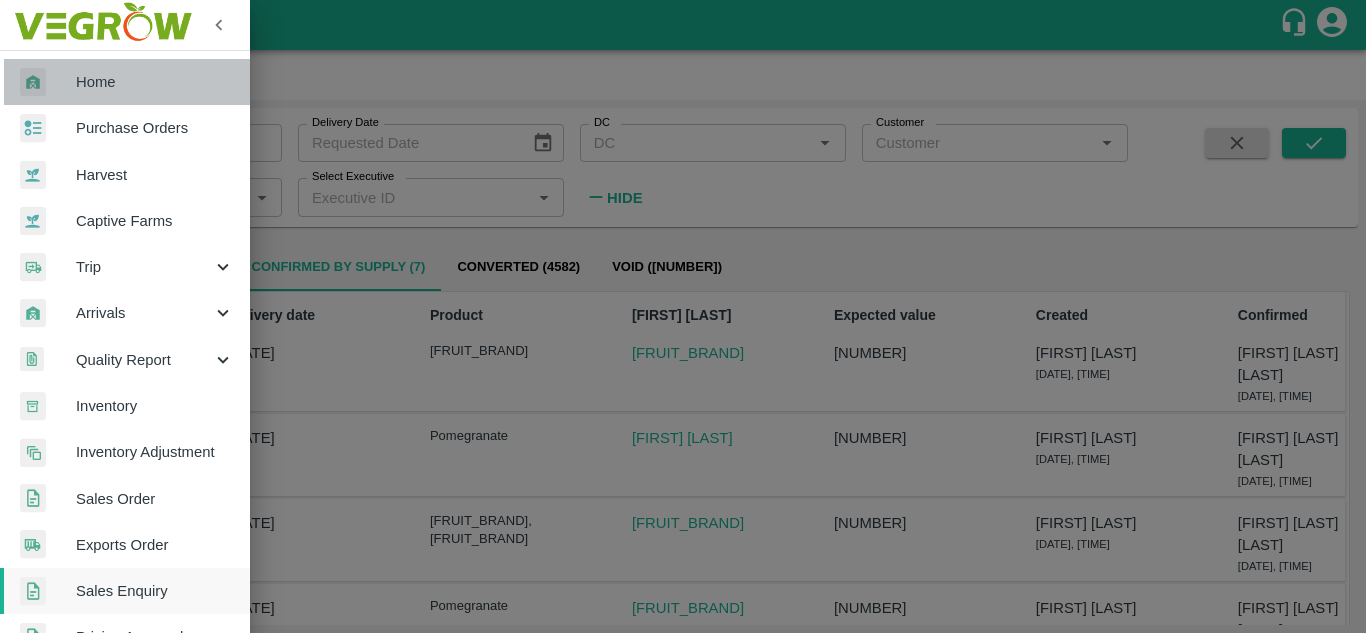 click on "Home" at bounding box center [155, 82] 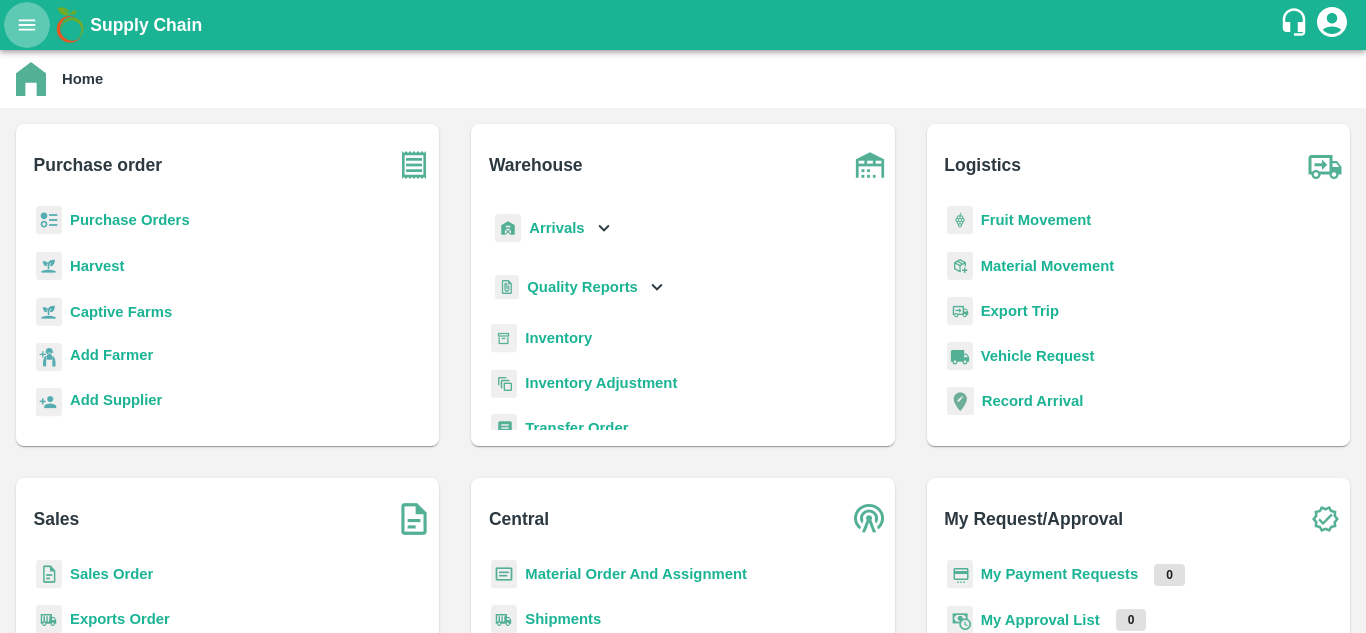 click 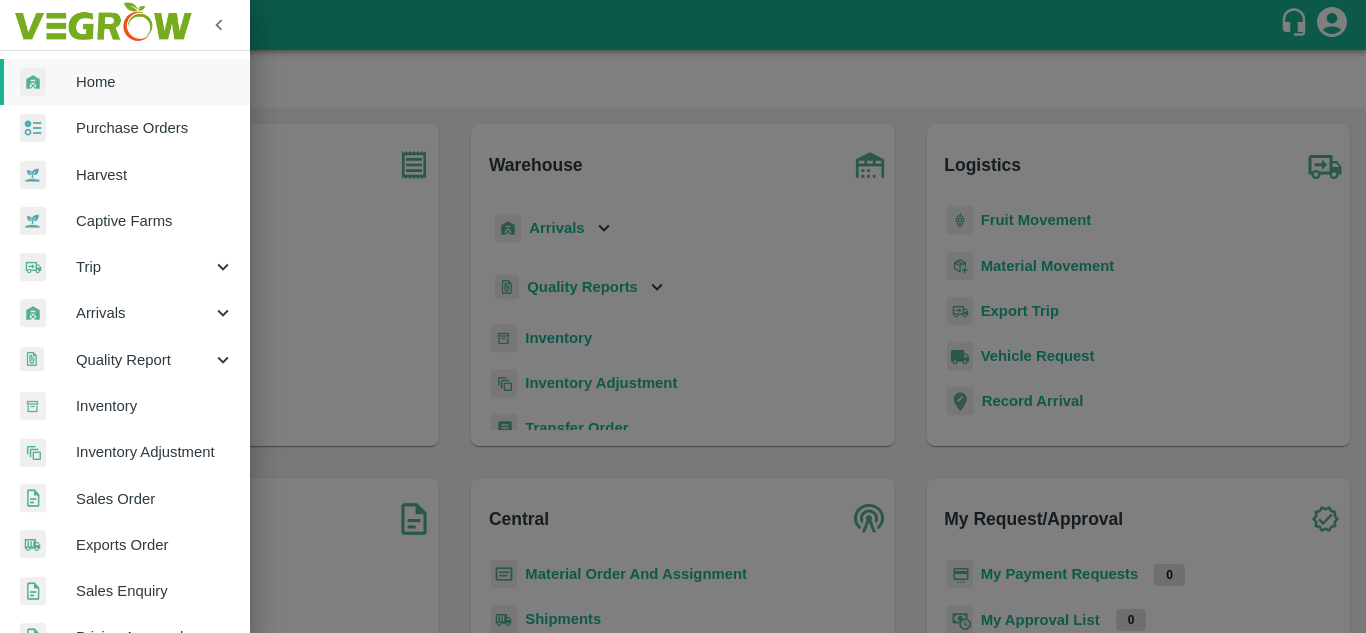 click at bounding box center (102, 25) 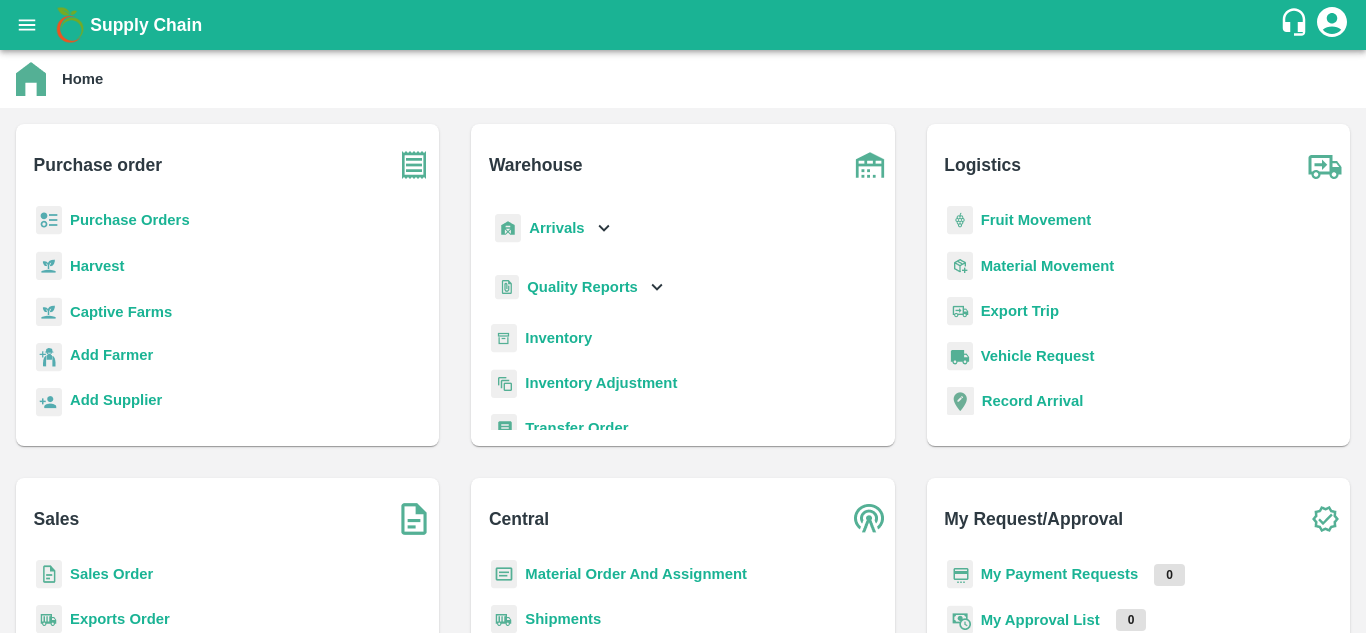type 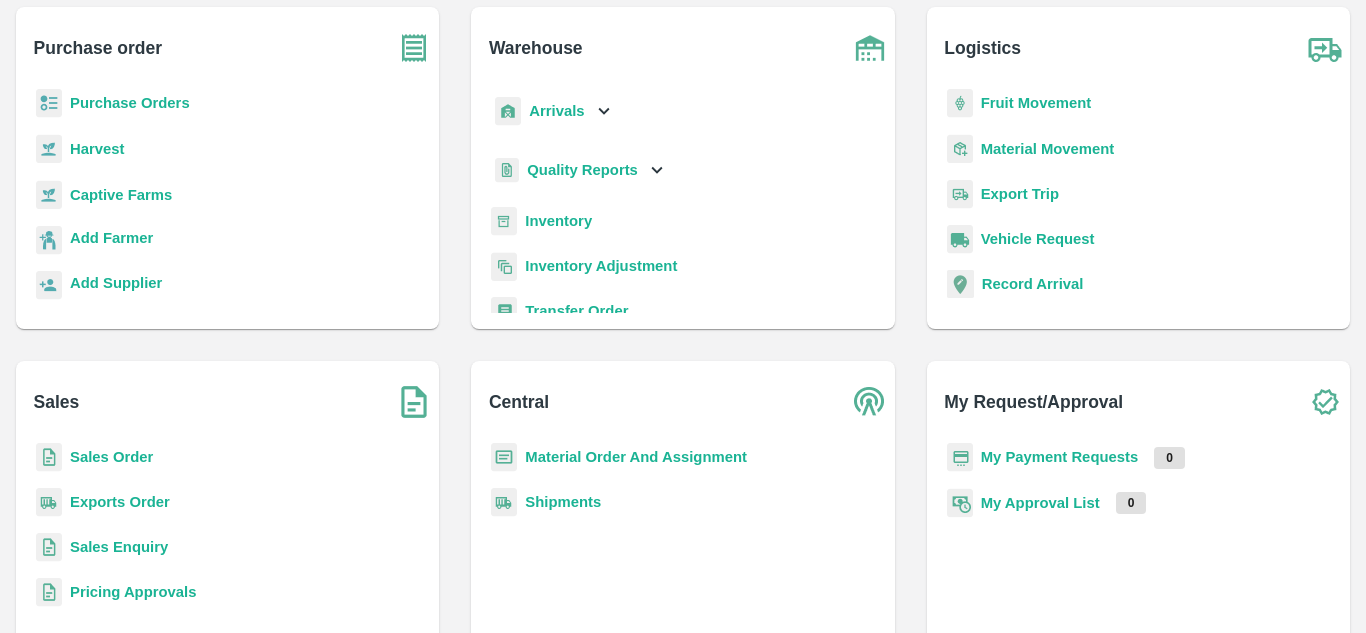 scroll, scrollTop: 183, scrollLeft: 0, axis: vertical 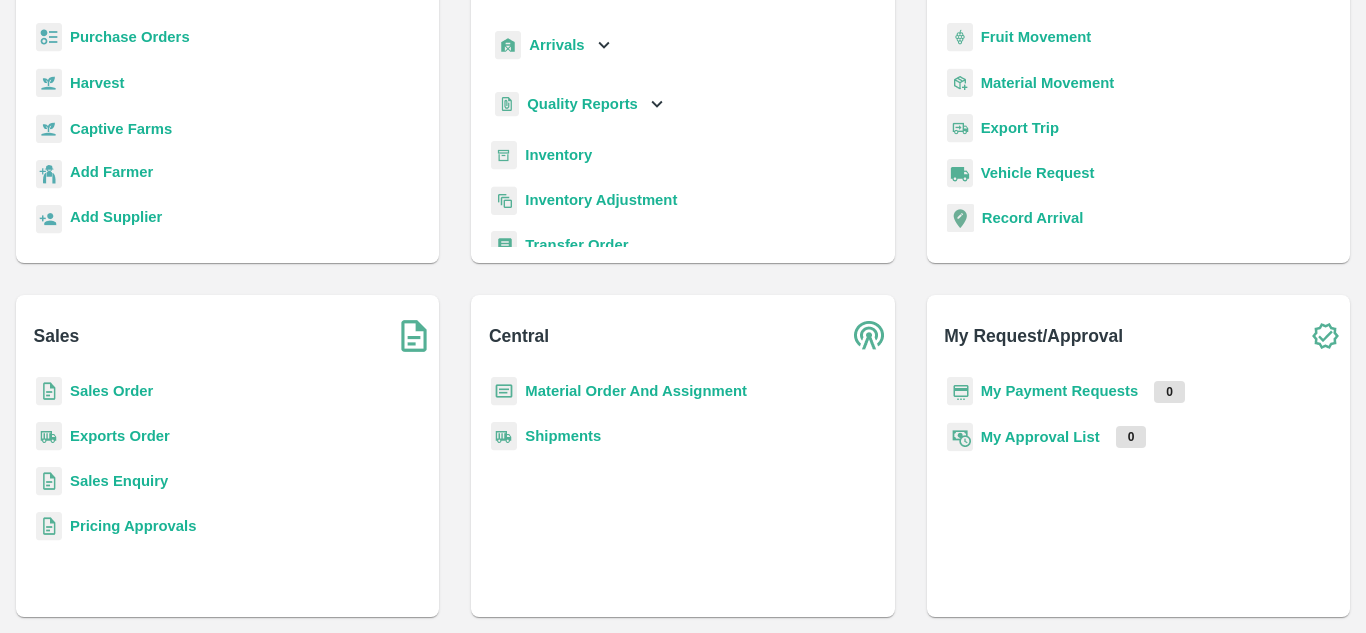 click on "My Payment Requests" at bounding box center [1060, 391] 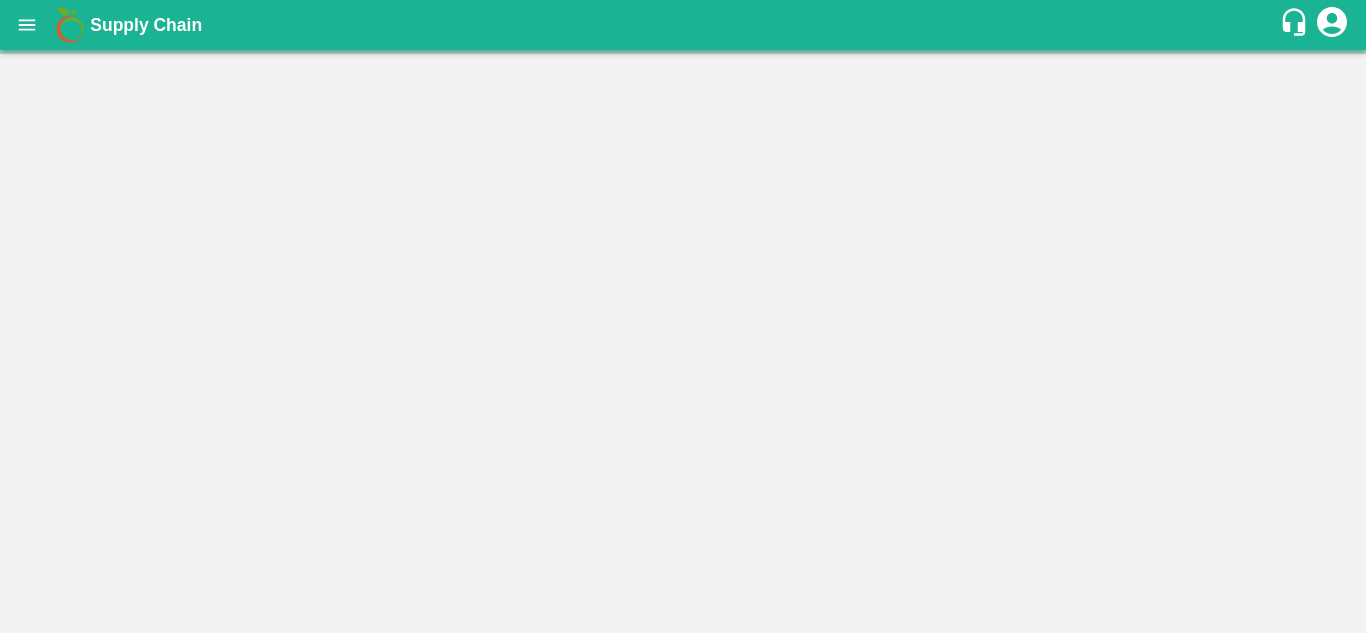 scroll, scrollTop: 0, scrollLeft: 0, axis: both 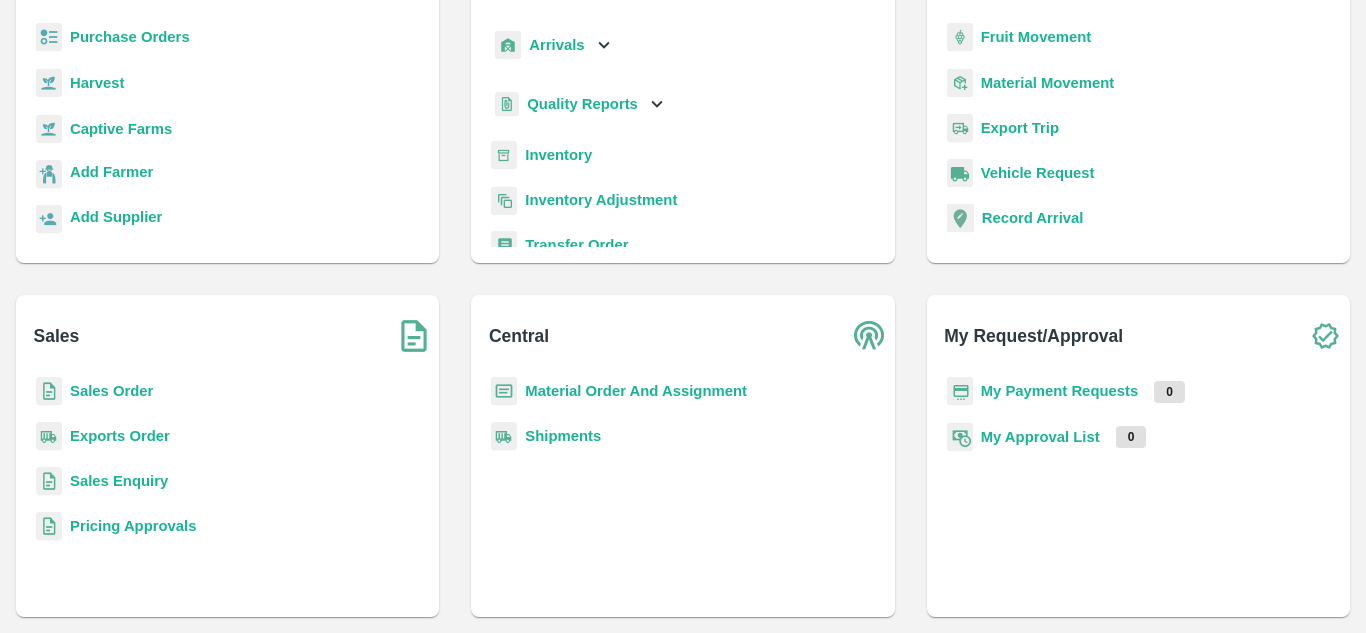 click on "My Approval List" at bounding box center (1040, 437) 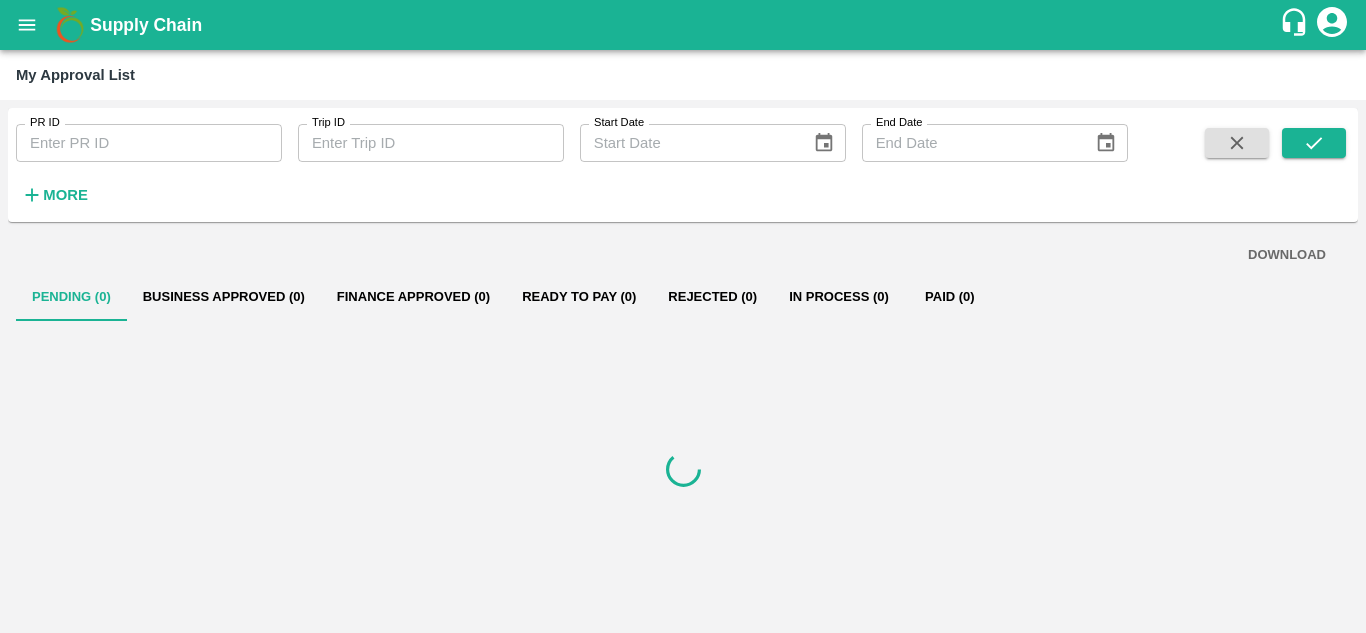 scroll, scrollTop: 0, scrollLeft: 0, axis: both 